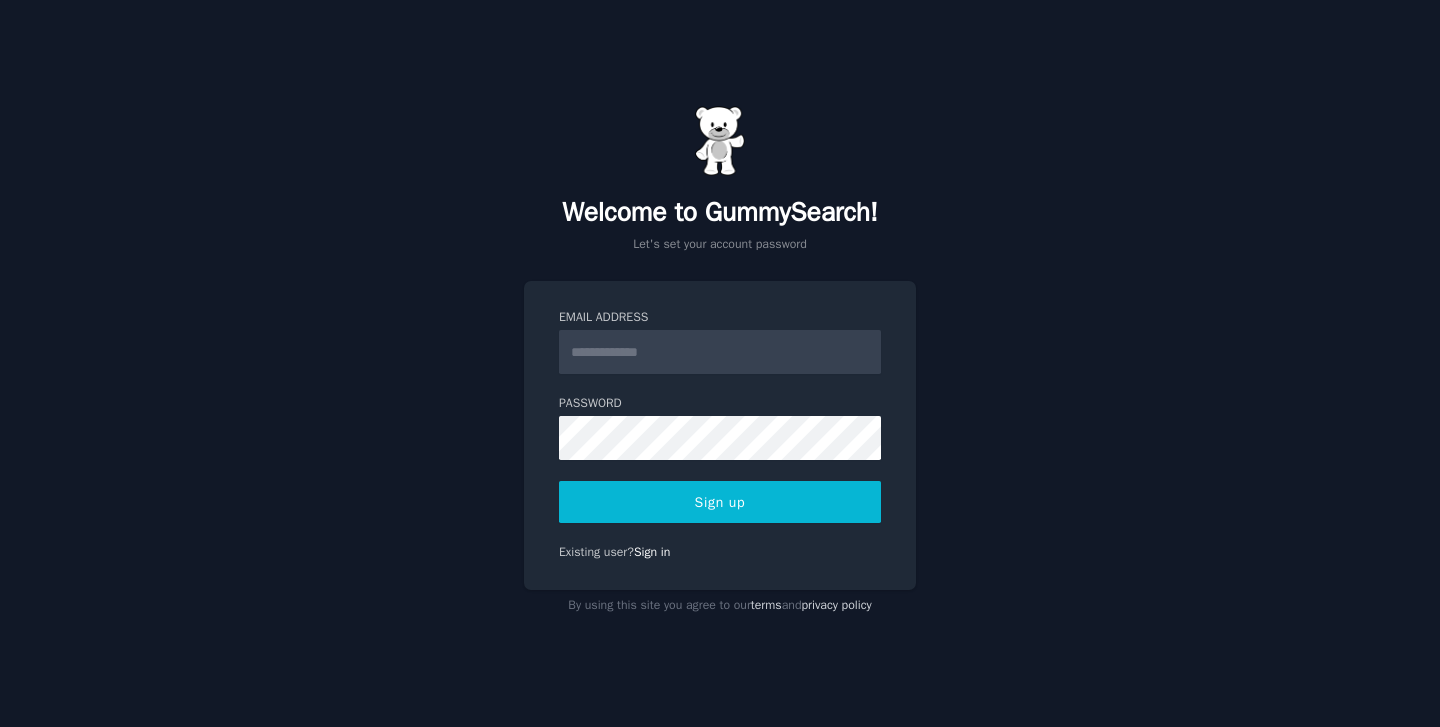 scroll, scrollTop: 0, scrollLeft: 0, axis: both 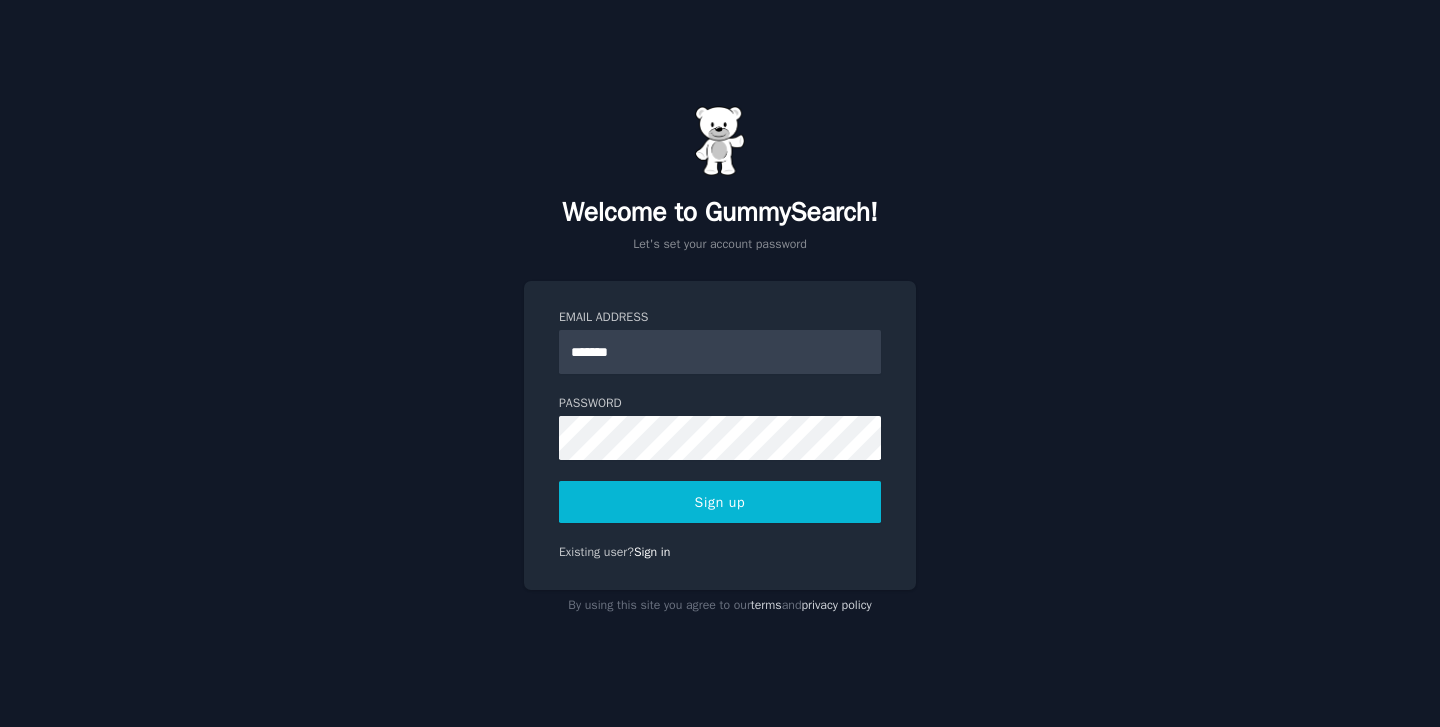 type on "**********" 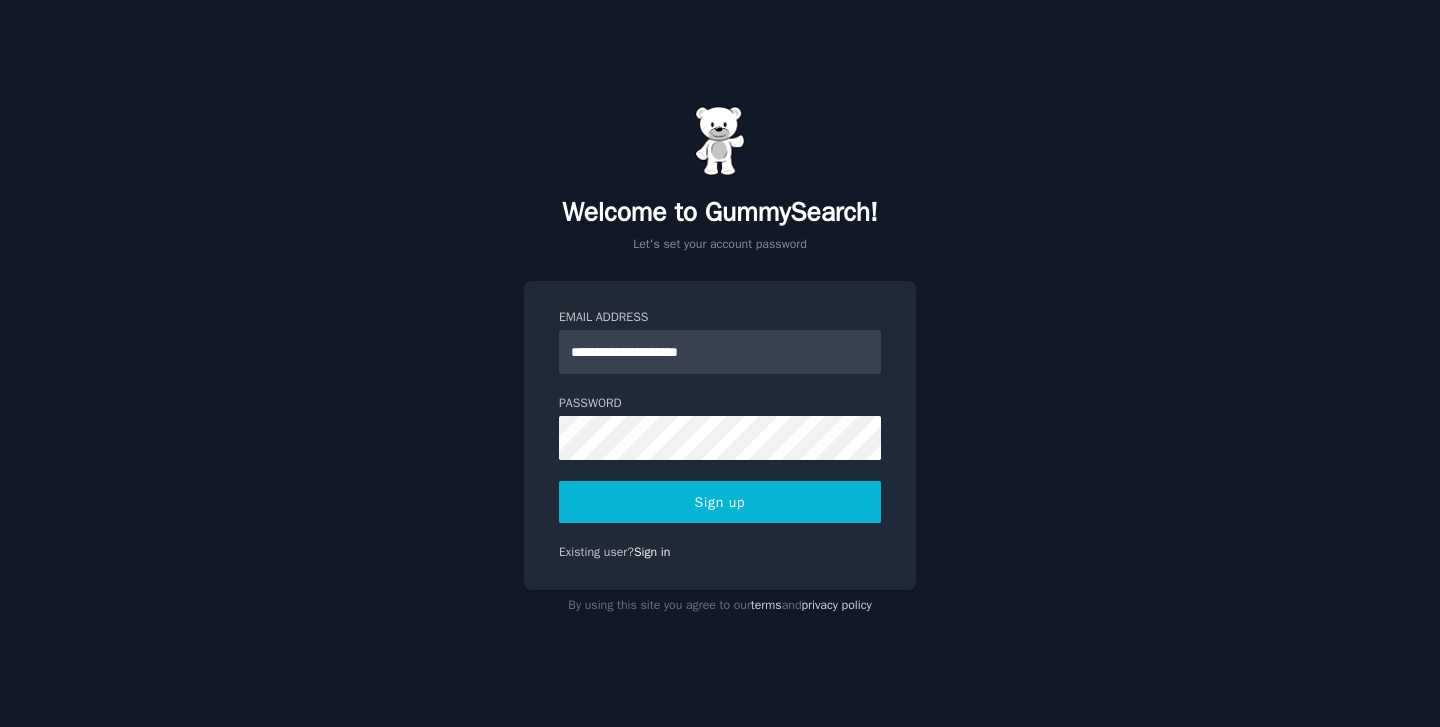 click on "Sign up" at bounding box center [720, 502] 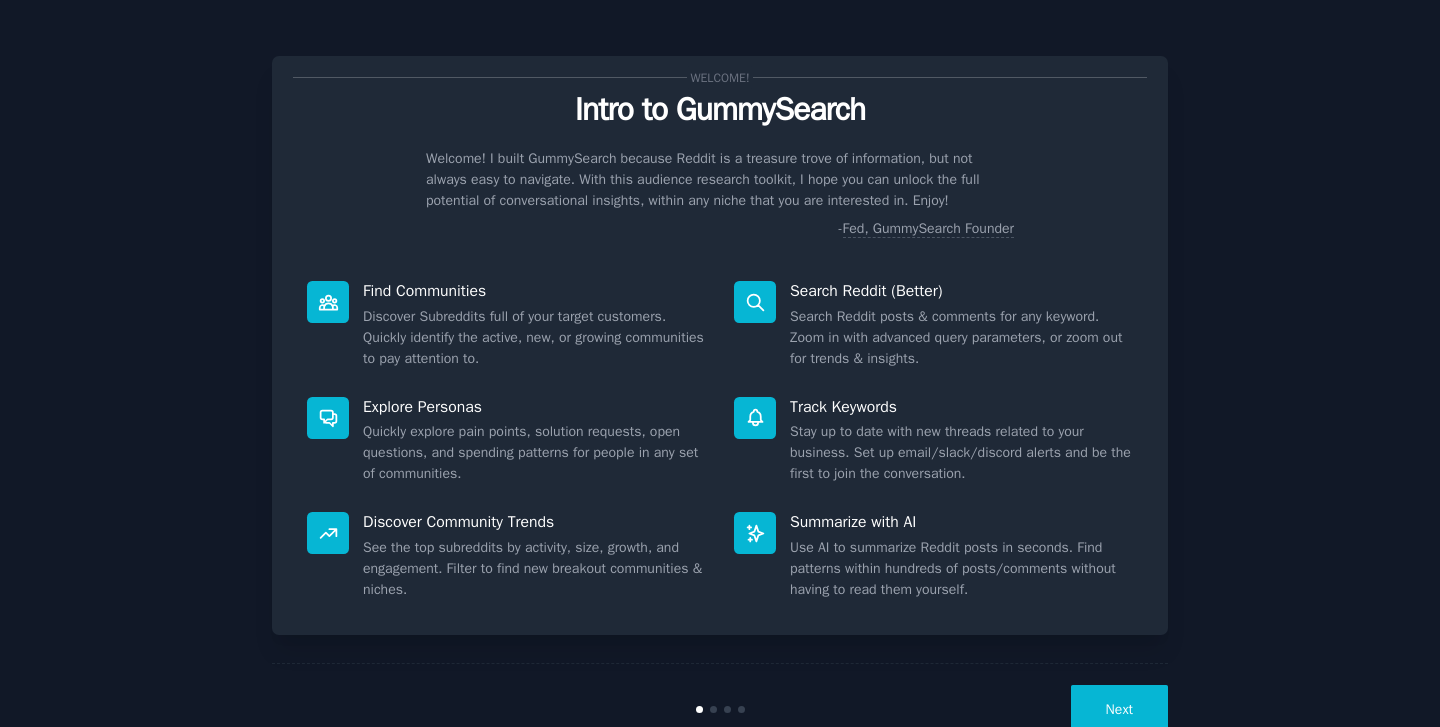 scroll, scrollTop: 0, scrollLeft: 0, axis: both 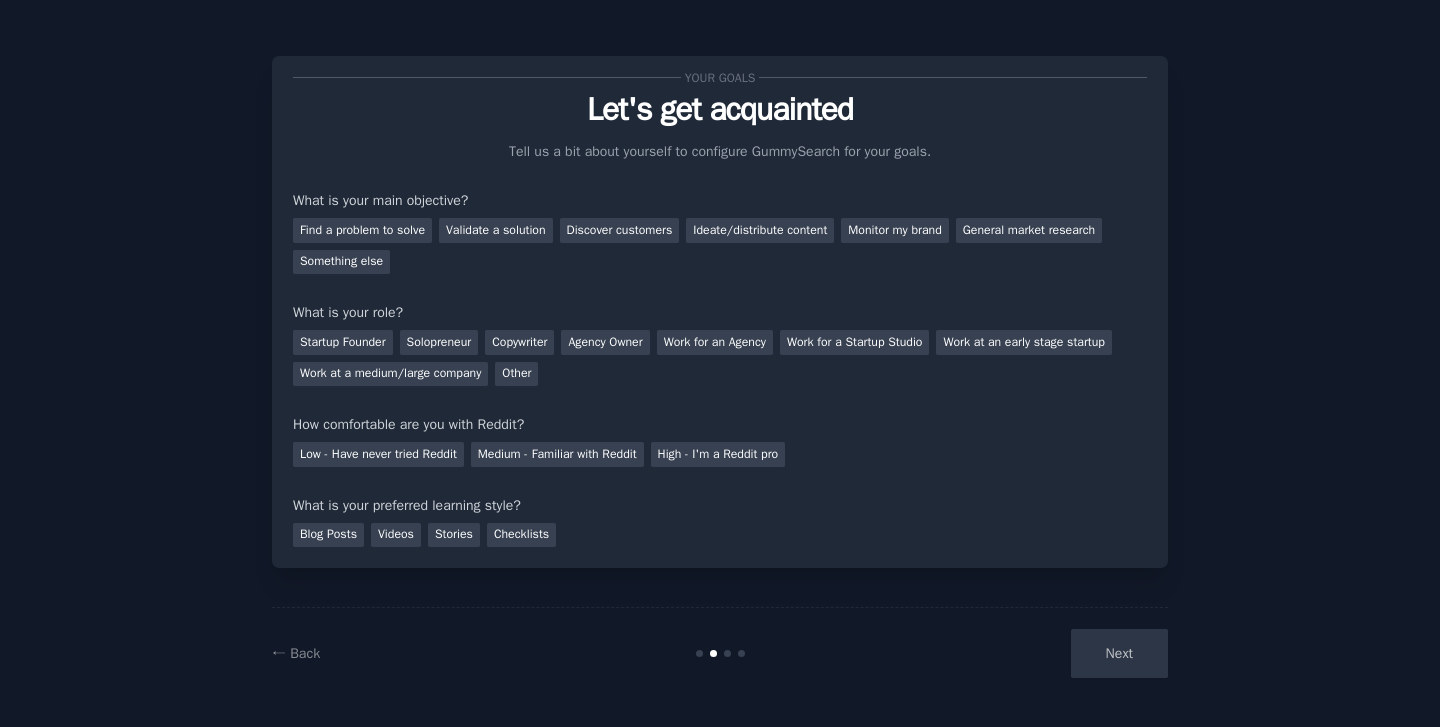 click on "Next" at bounding box center (1018, 653) 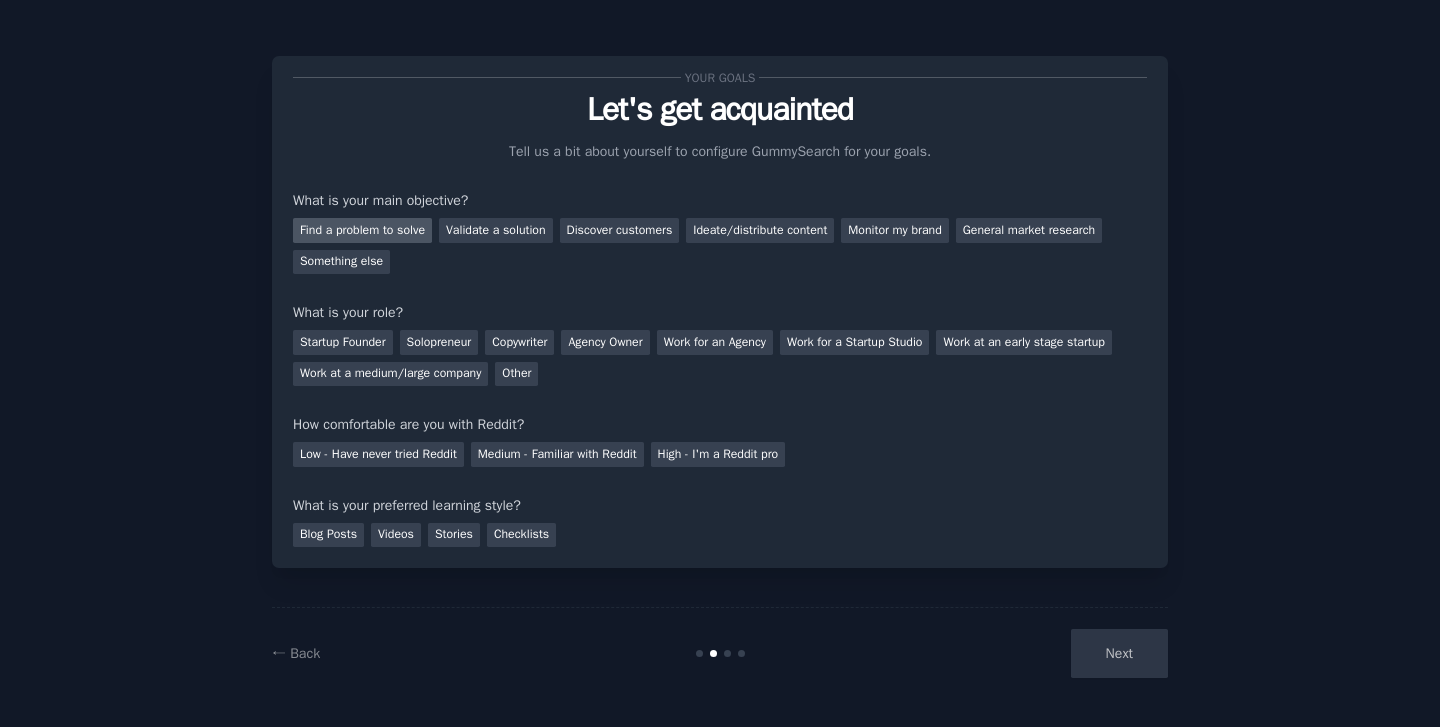 click on "Find a problem to solve" at bounding box center (362, 230) 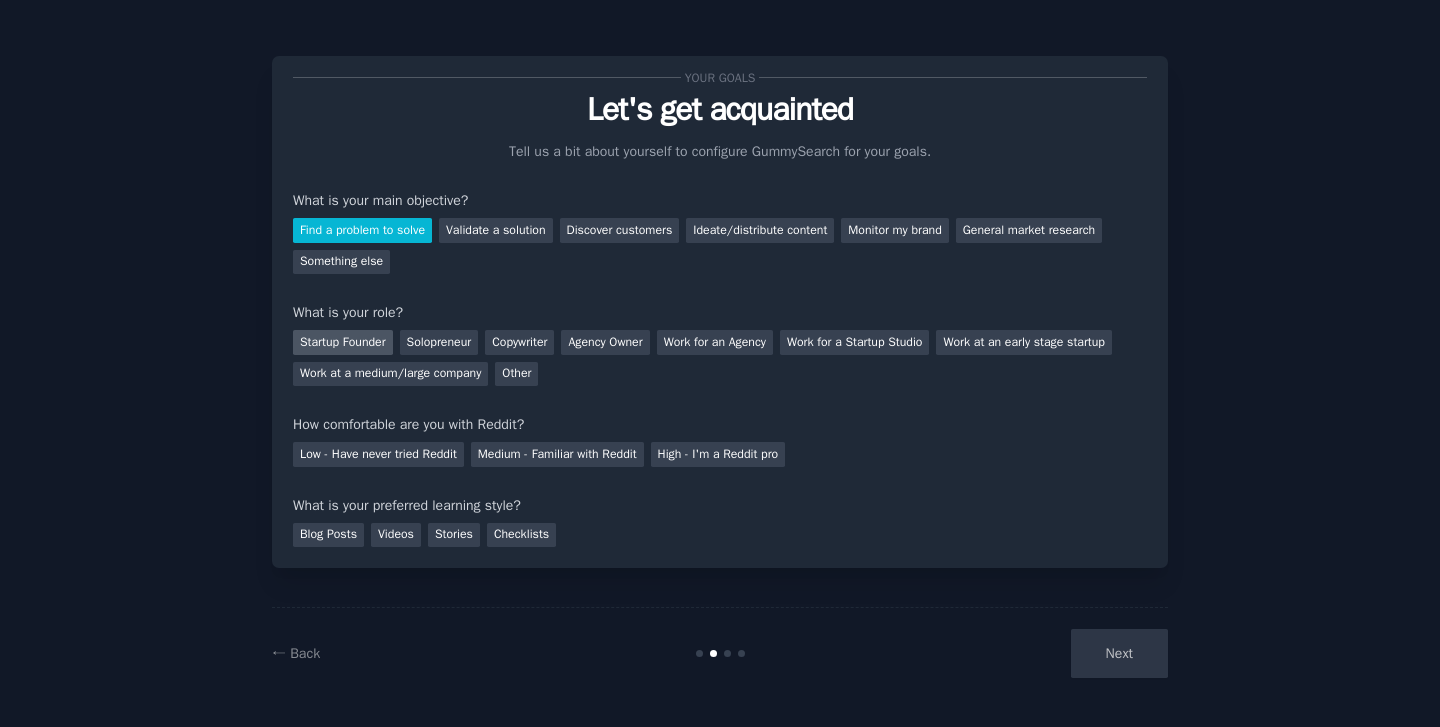 click on "Startup Founder" at bounding box center (343, 342) 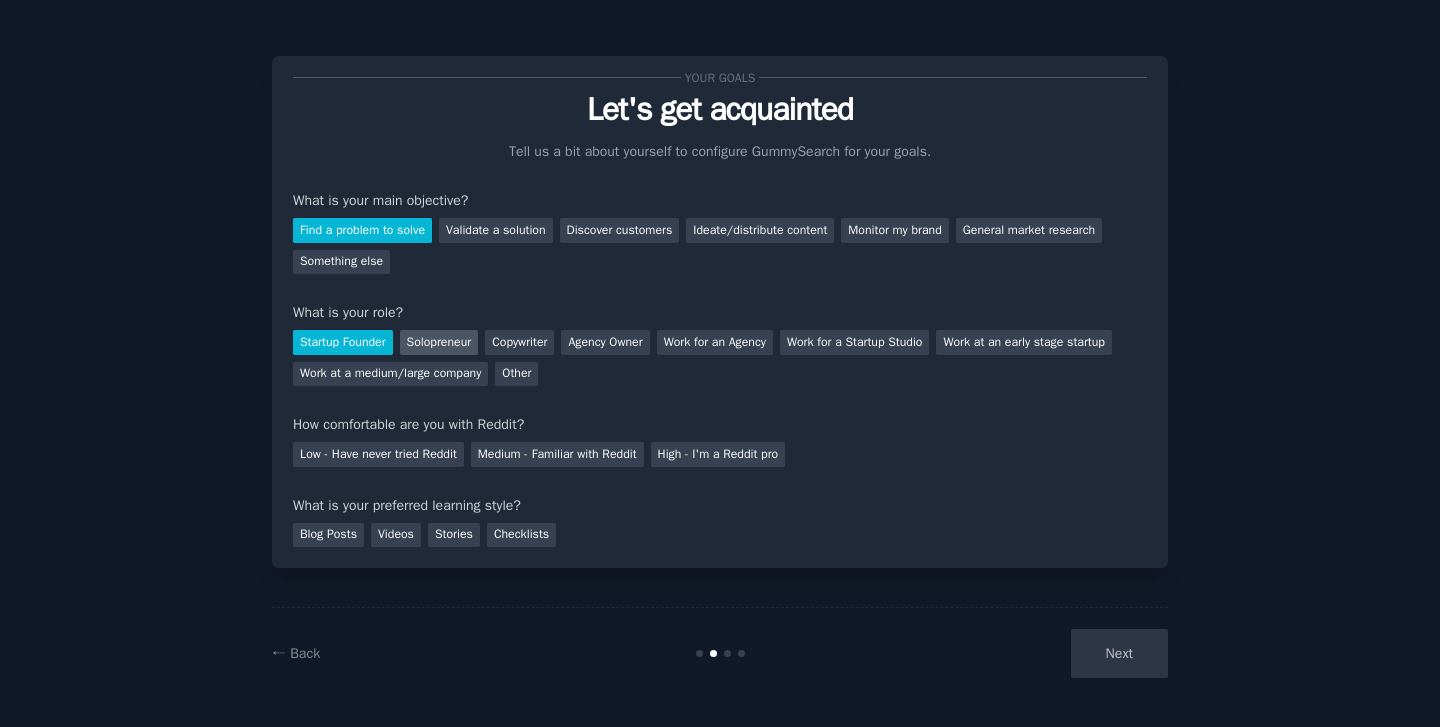 click on "Solopreneur" at bounding box center (439, 342) 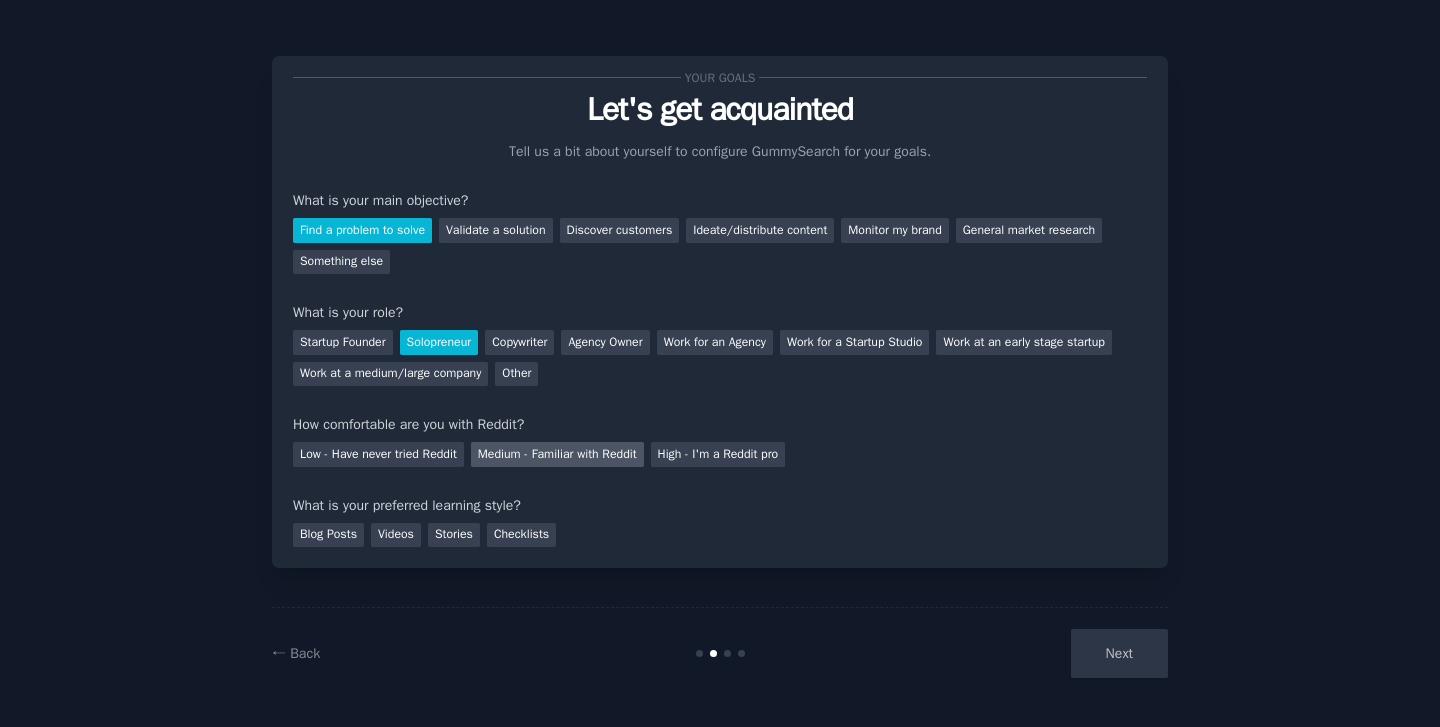 click on "Medium - Familiar with Reddit" at bounding box center (557, 454) 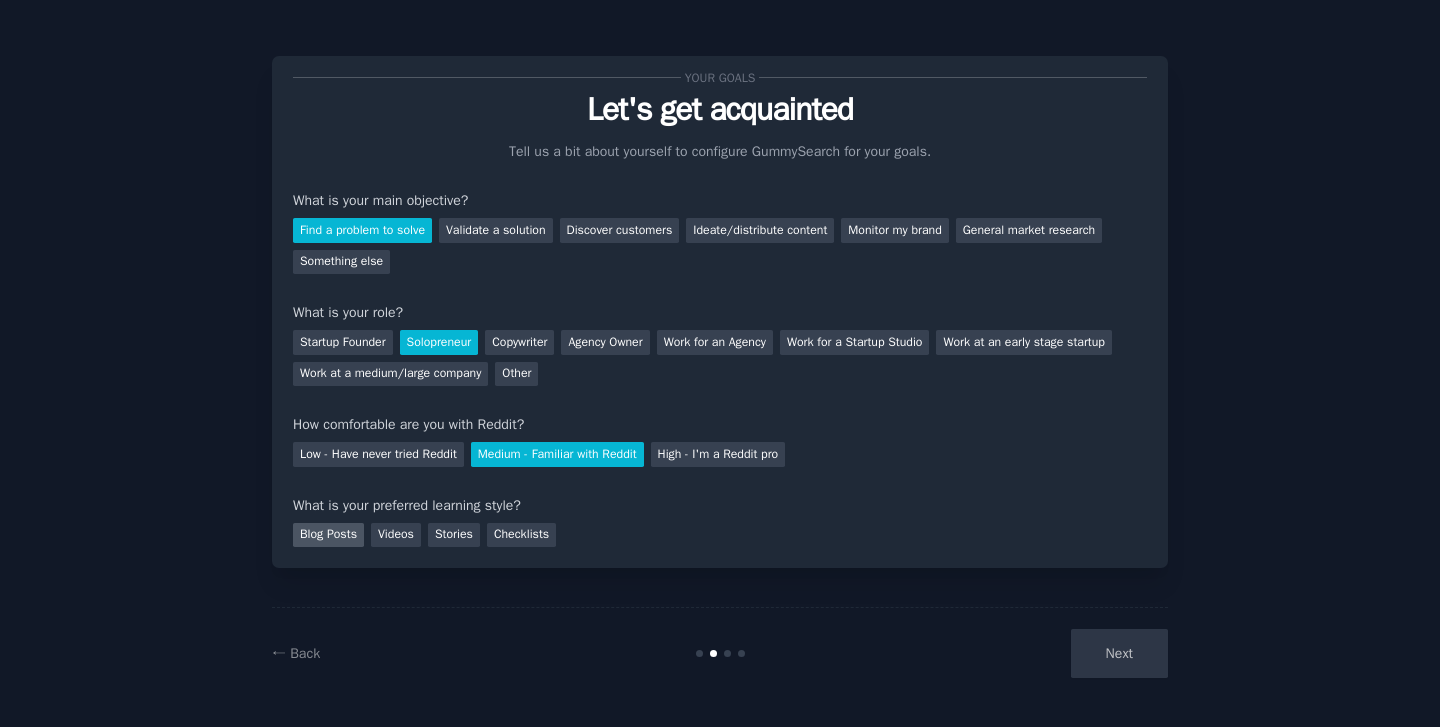 click on "Blog Posts" at bounding box center [328, 535] 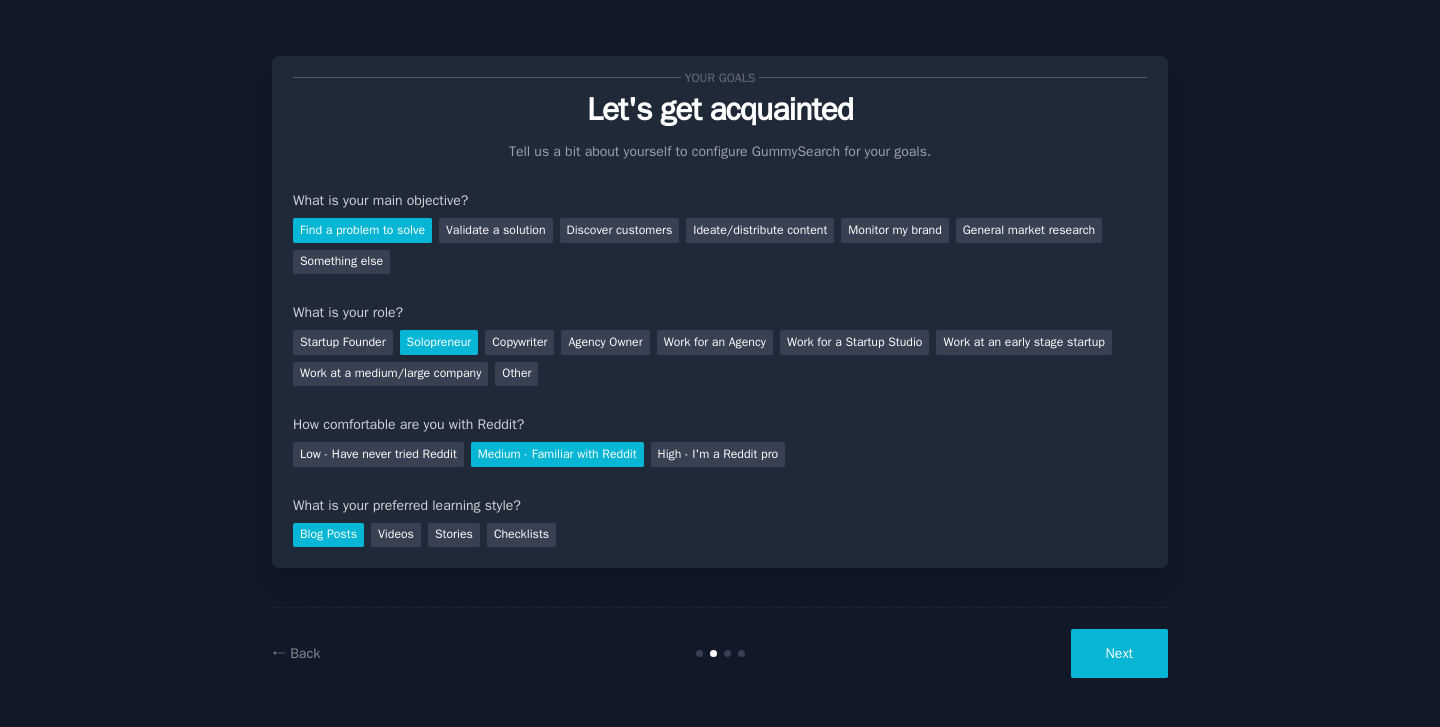 click on "← Back Next" at bounding box center (720, 653) 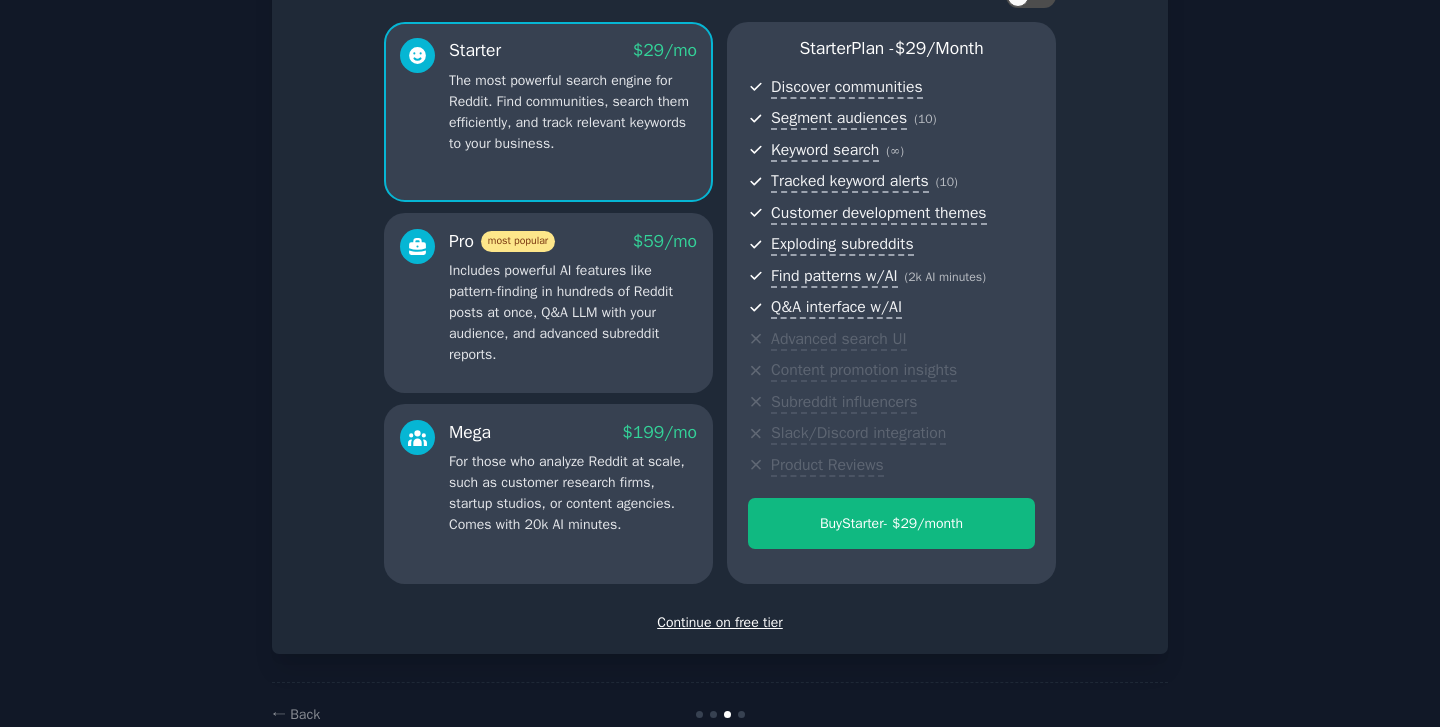 scroll, scrollTop: 204, scrollLeft: 0, axis: vertical 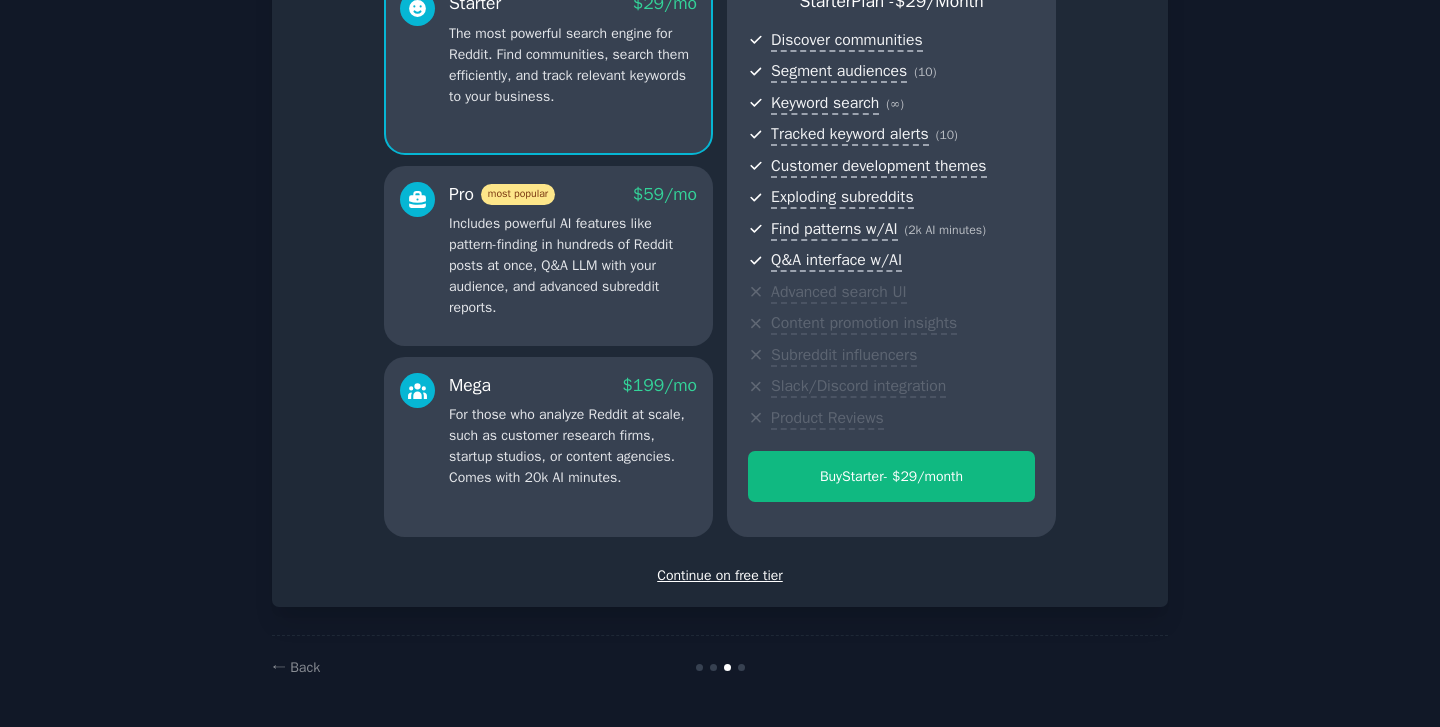 click on "Continue on free tier" at bounding box center [720, 575] 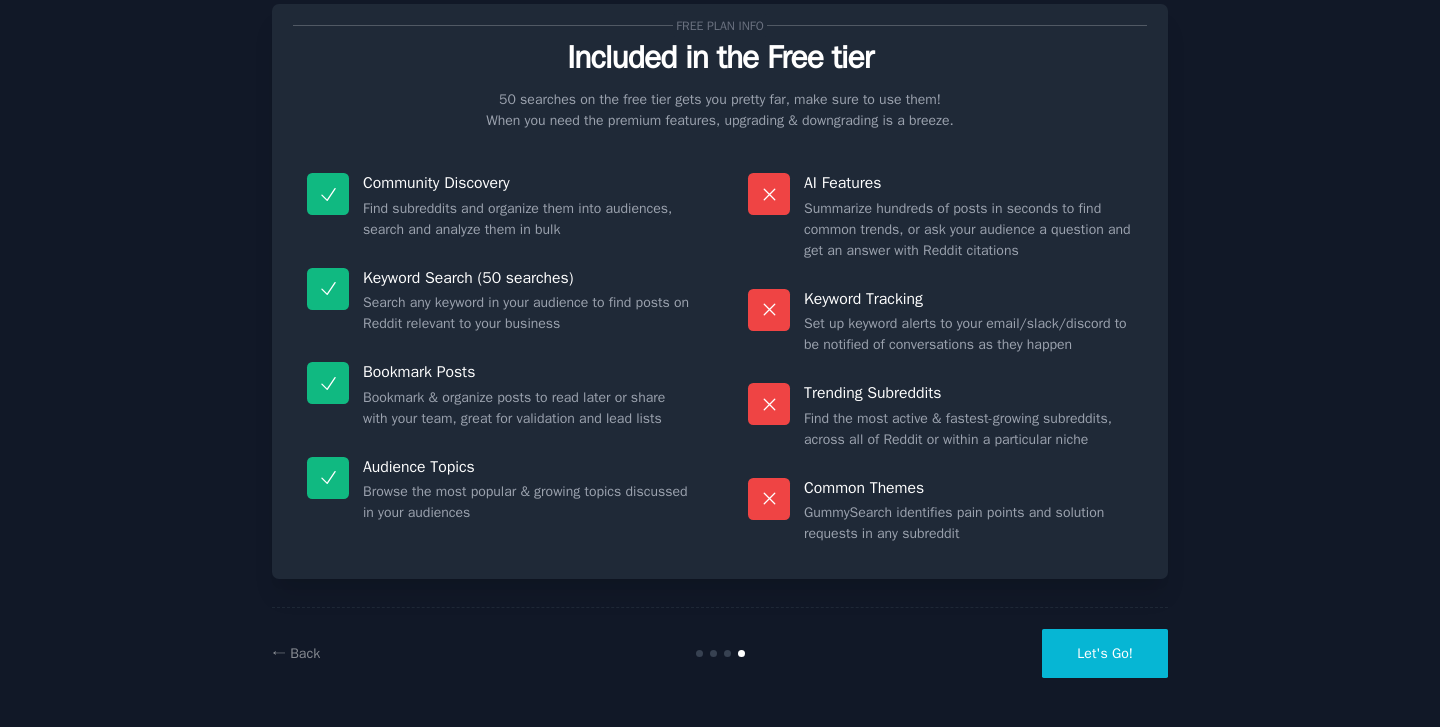 click on "Let's Go!" at bounding box center [1105, 653] 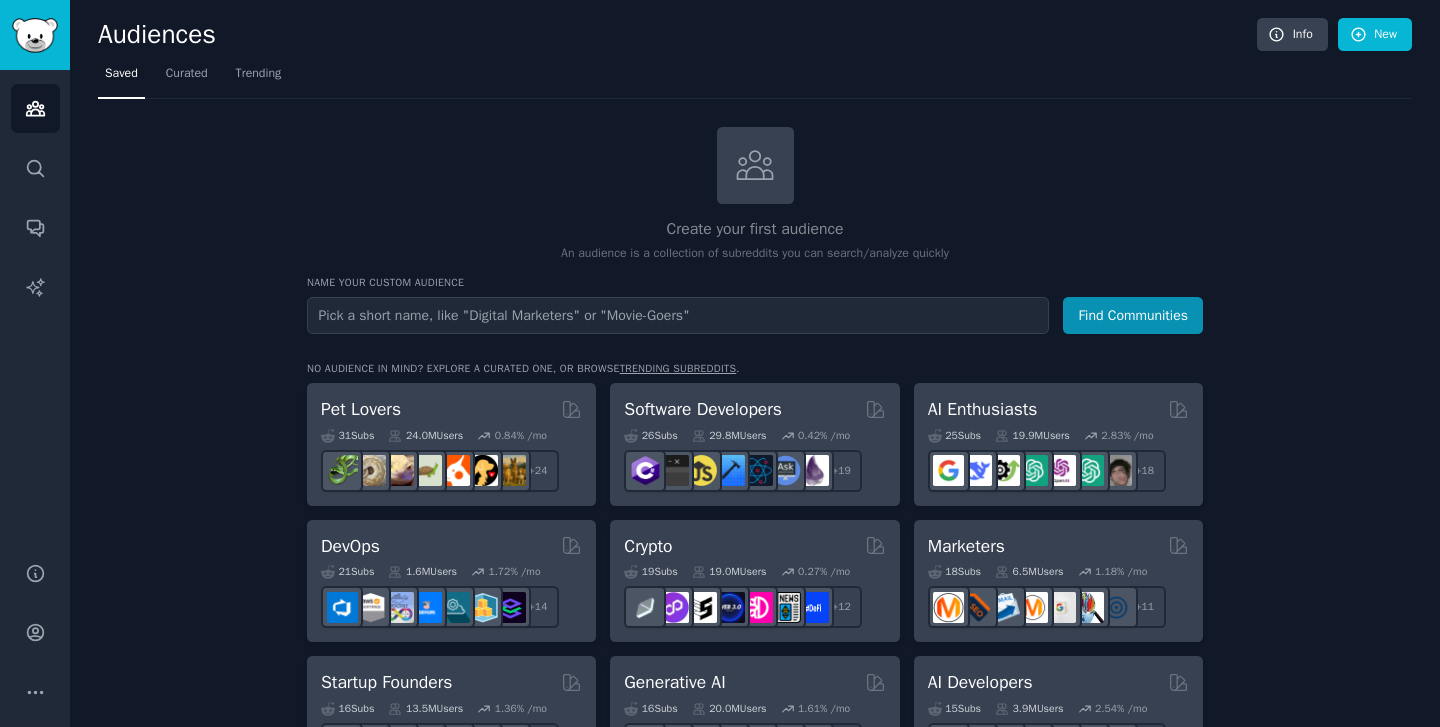 click on "trending subreddits" at bounding box center (678, 368) 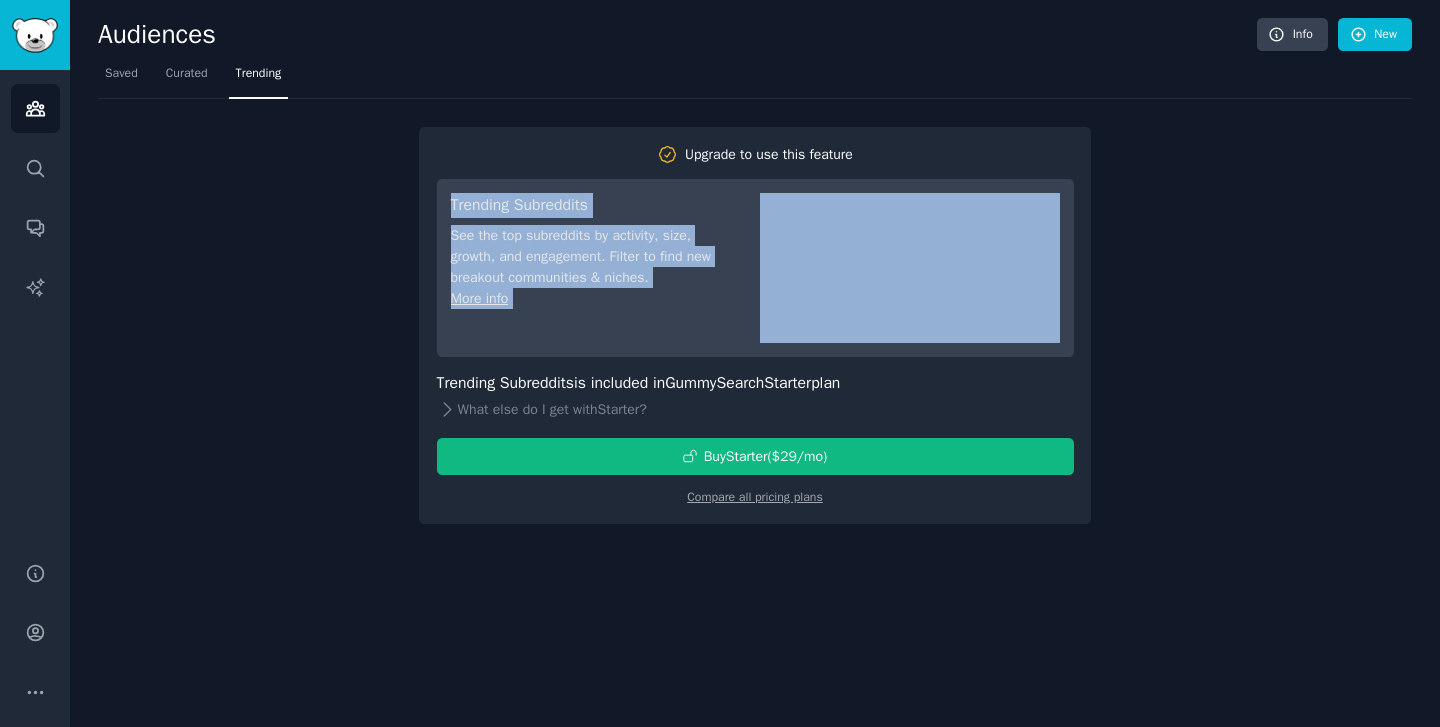 click on "Upgrade to use this feature Trending Subreddits See the top subreddits by activity, size, growth, and engagement. Filter to find new breakout communities & niches. More info Trending Subreddits  is included in  GummySearch  Starter  plan What else do I get with  Starter ? Buy  Starter  ($ 29 /mo ) Compare all pricing plans" at bounding box center (755, 311) 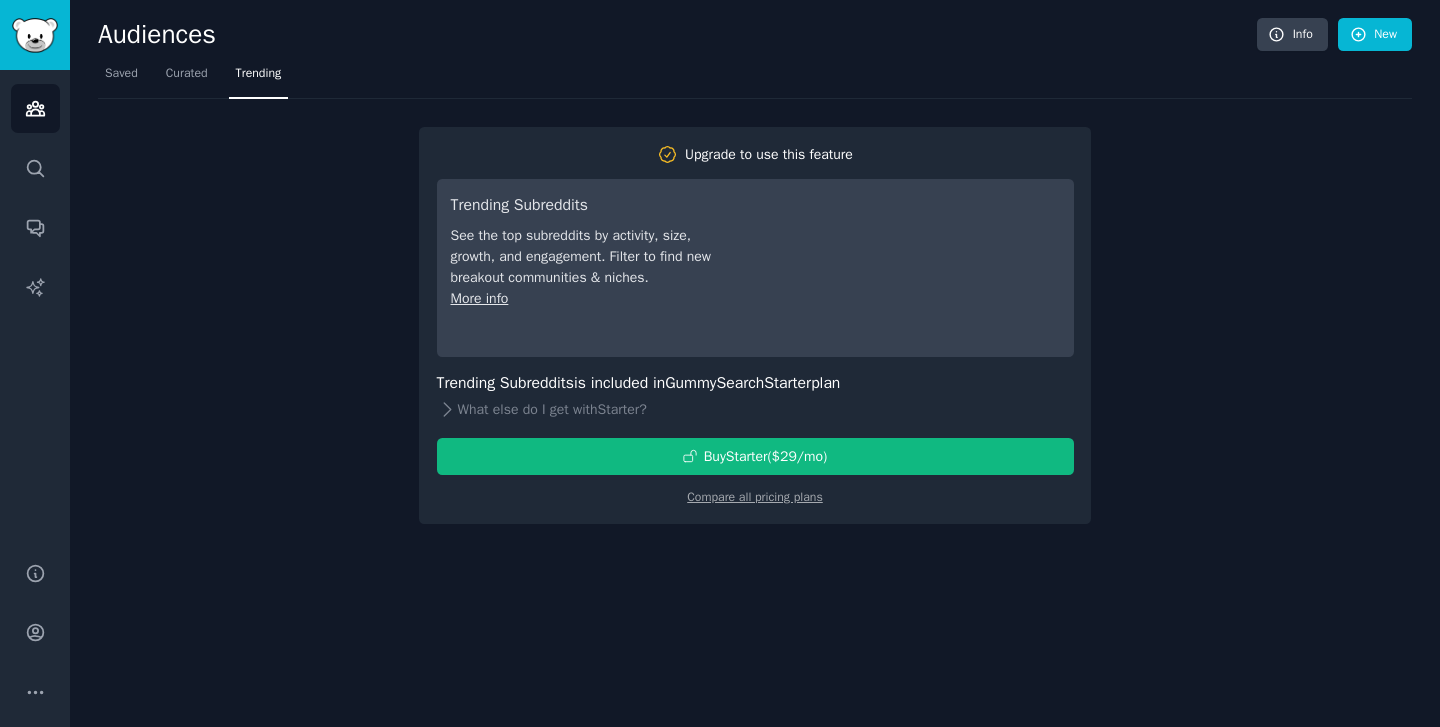 click on "Audiences" at bounding box center [677, 35] 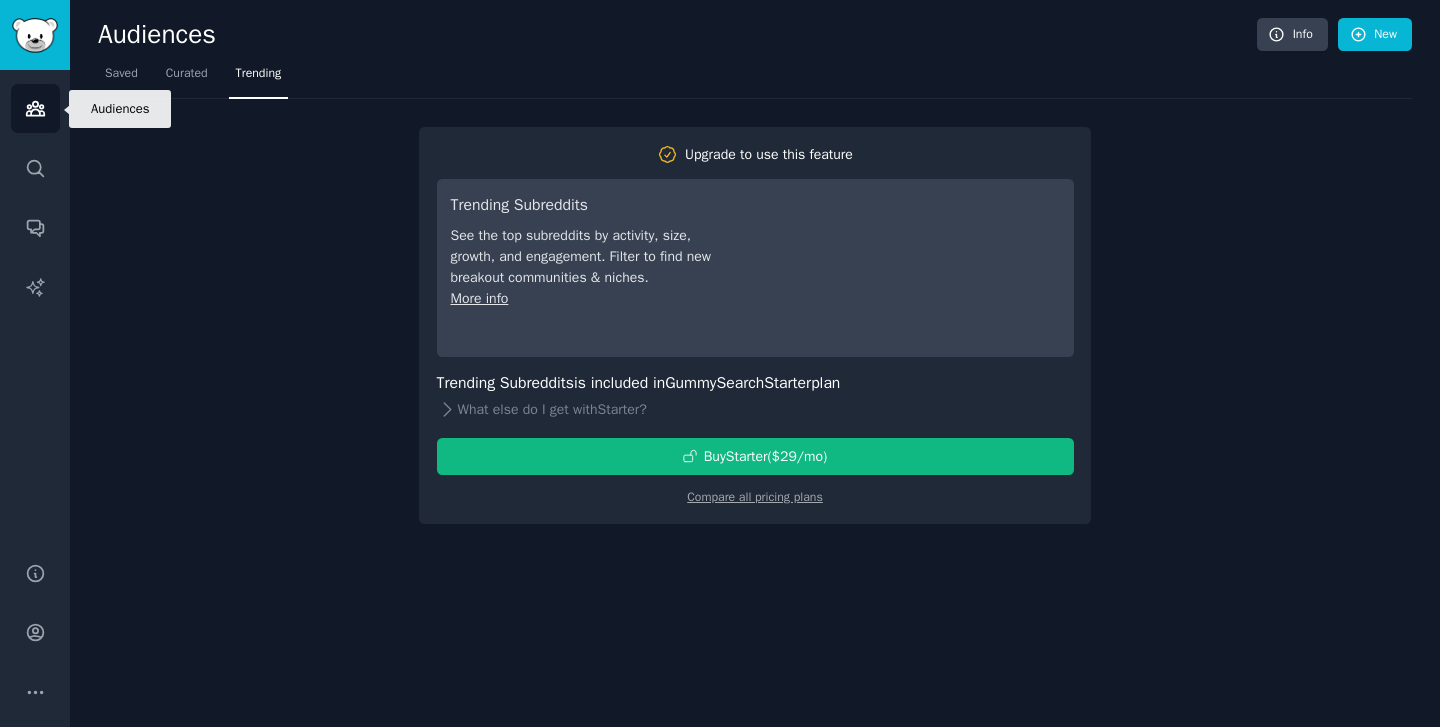 click on "Audiences" at bounding box center [35, 108] 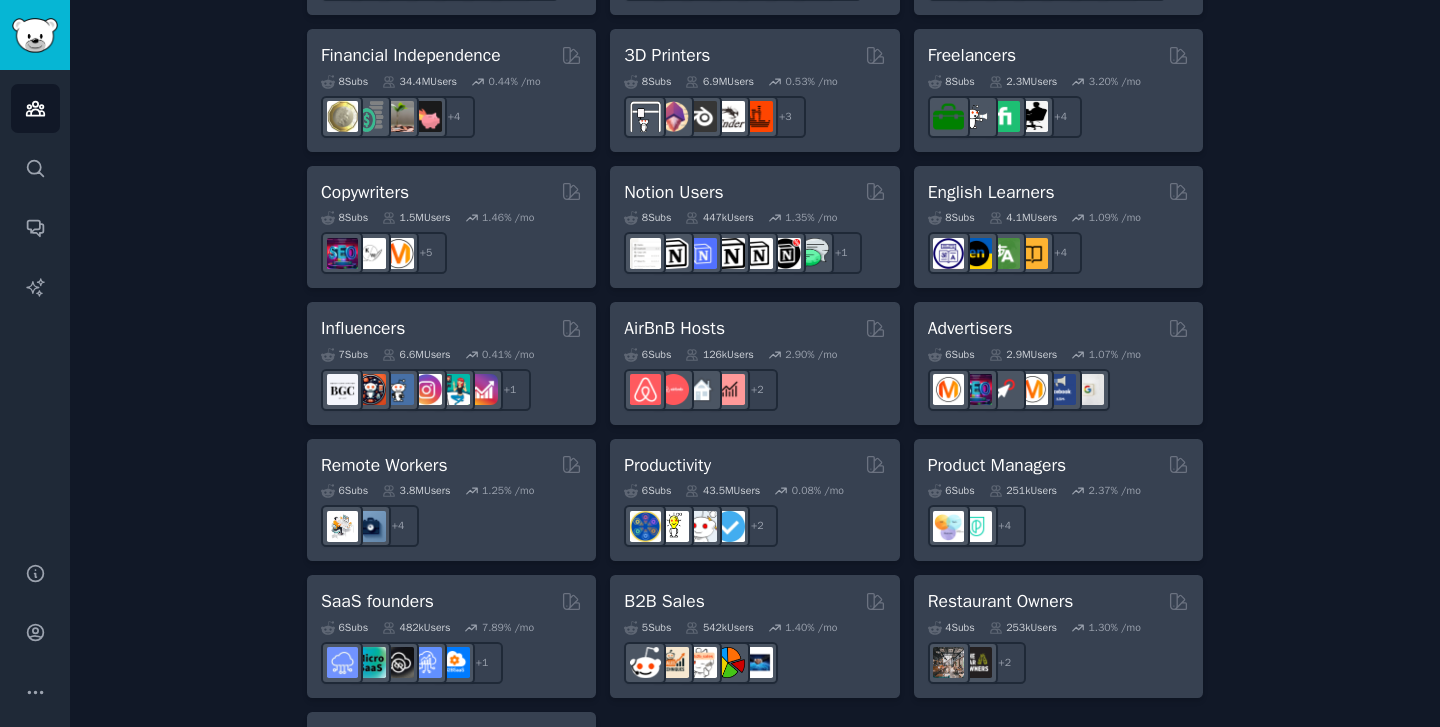 scroll, scrollTop: 1580, scrollLeft: 0, axis: vertical 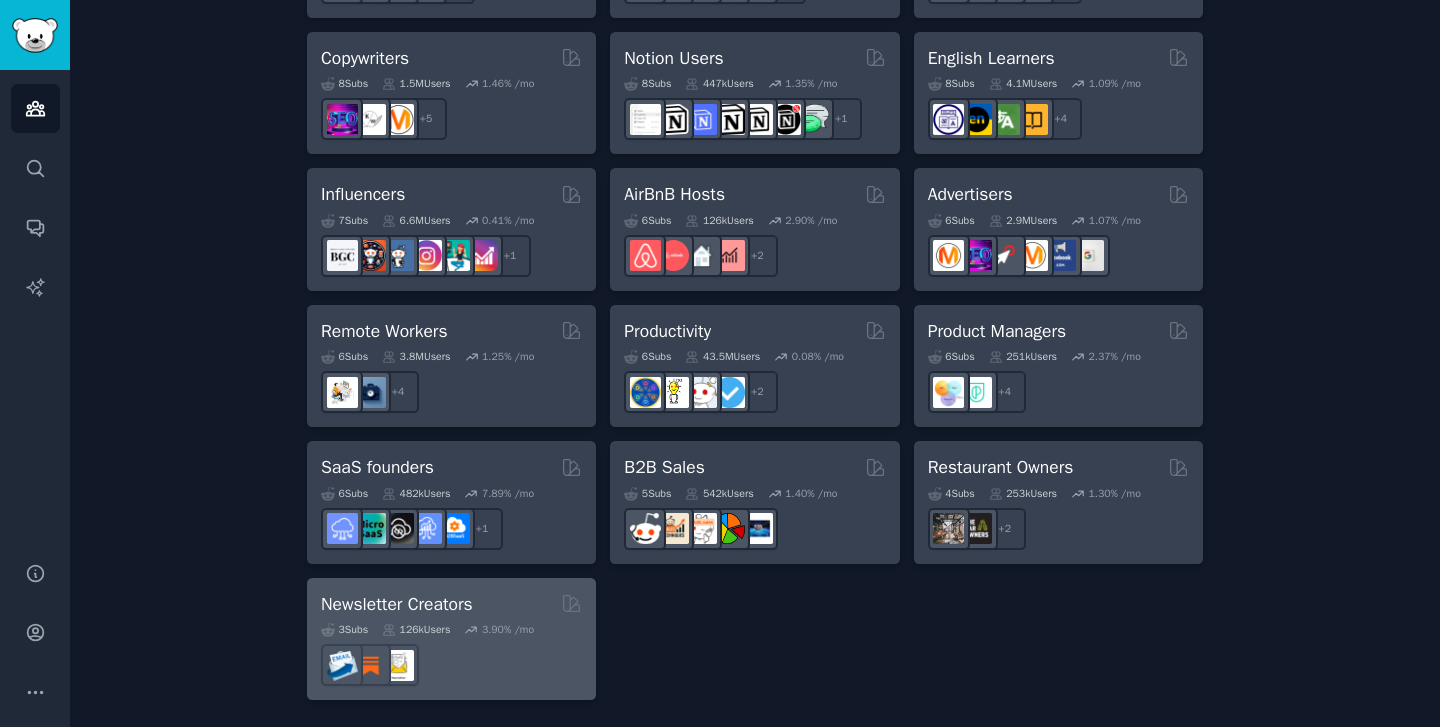 click on "Newsletter Creators" at bounding box center [397, 604] 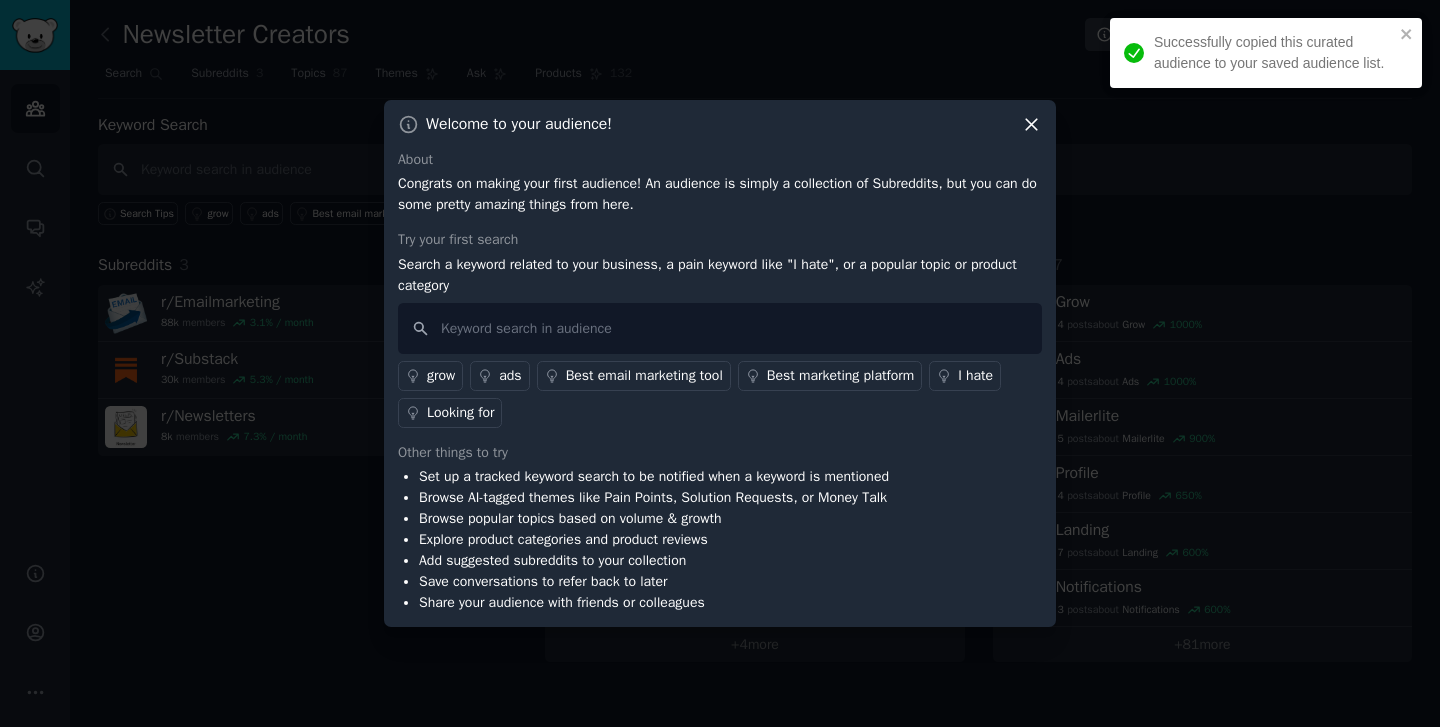 click 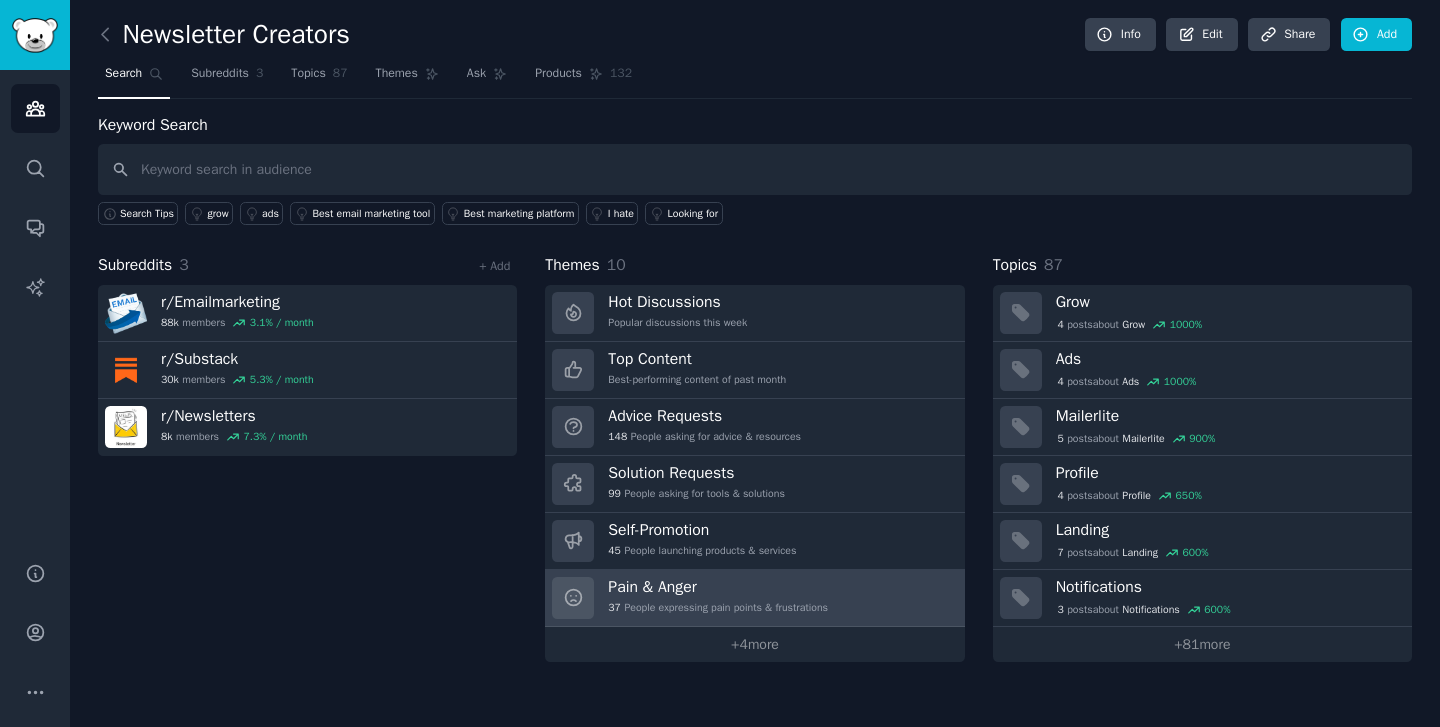 click on "Pain & Anger" at bounding box center (718, 587) 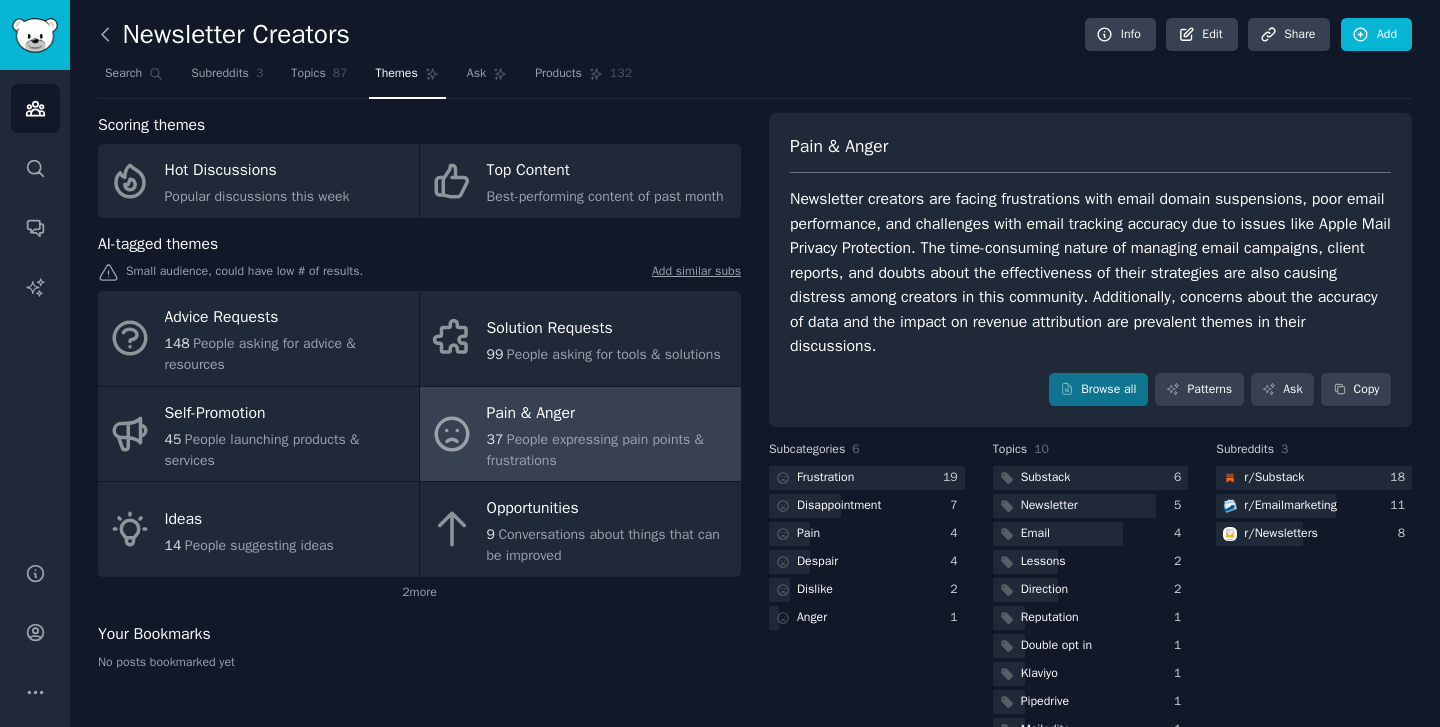click 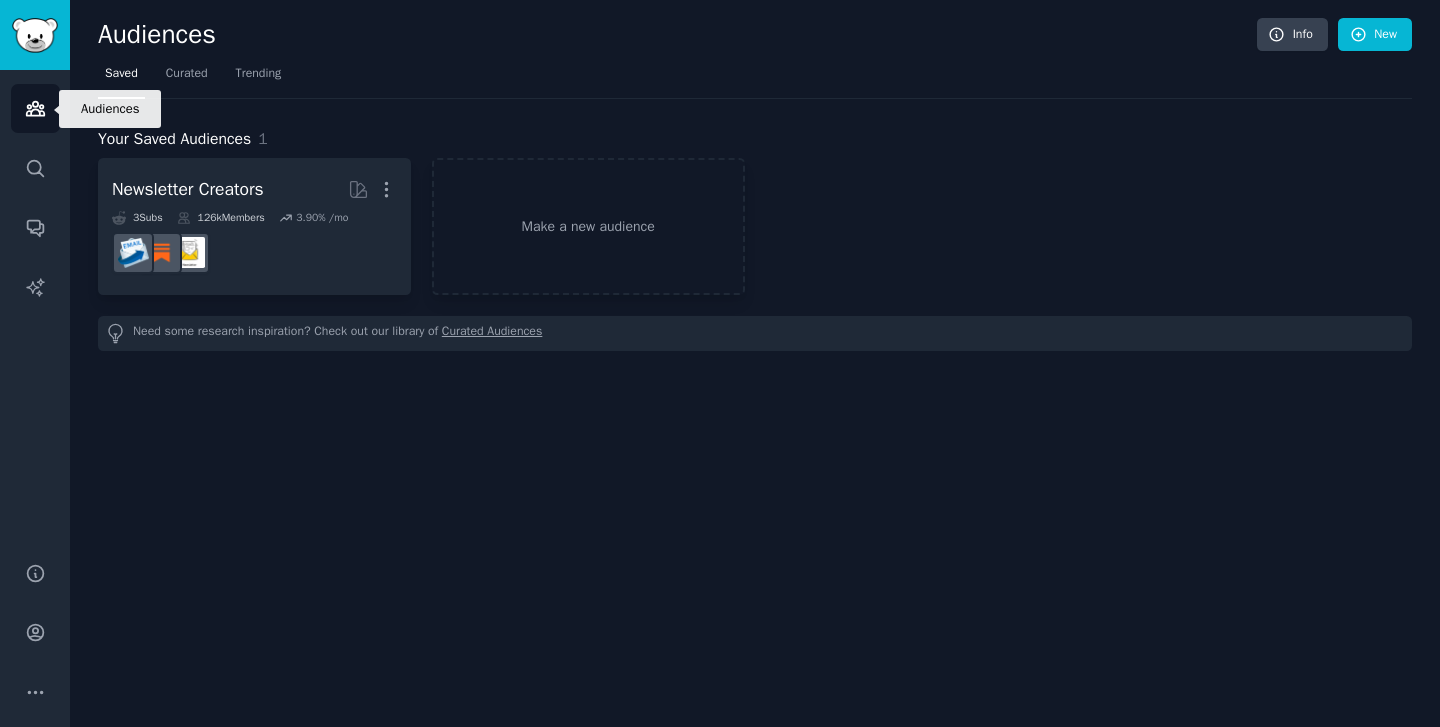 click on "Audiences" at bounding box center [35, 108] 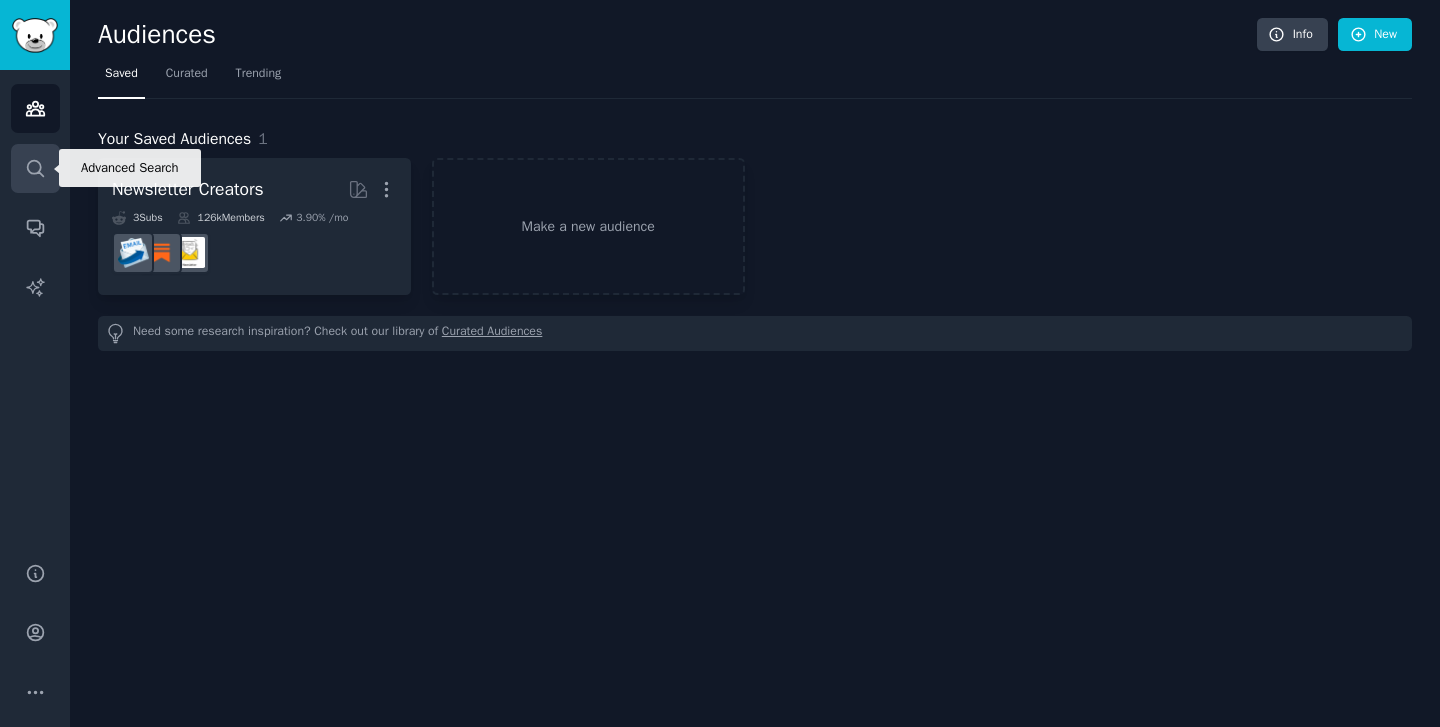 click 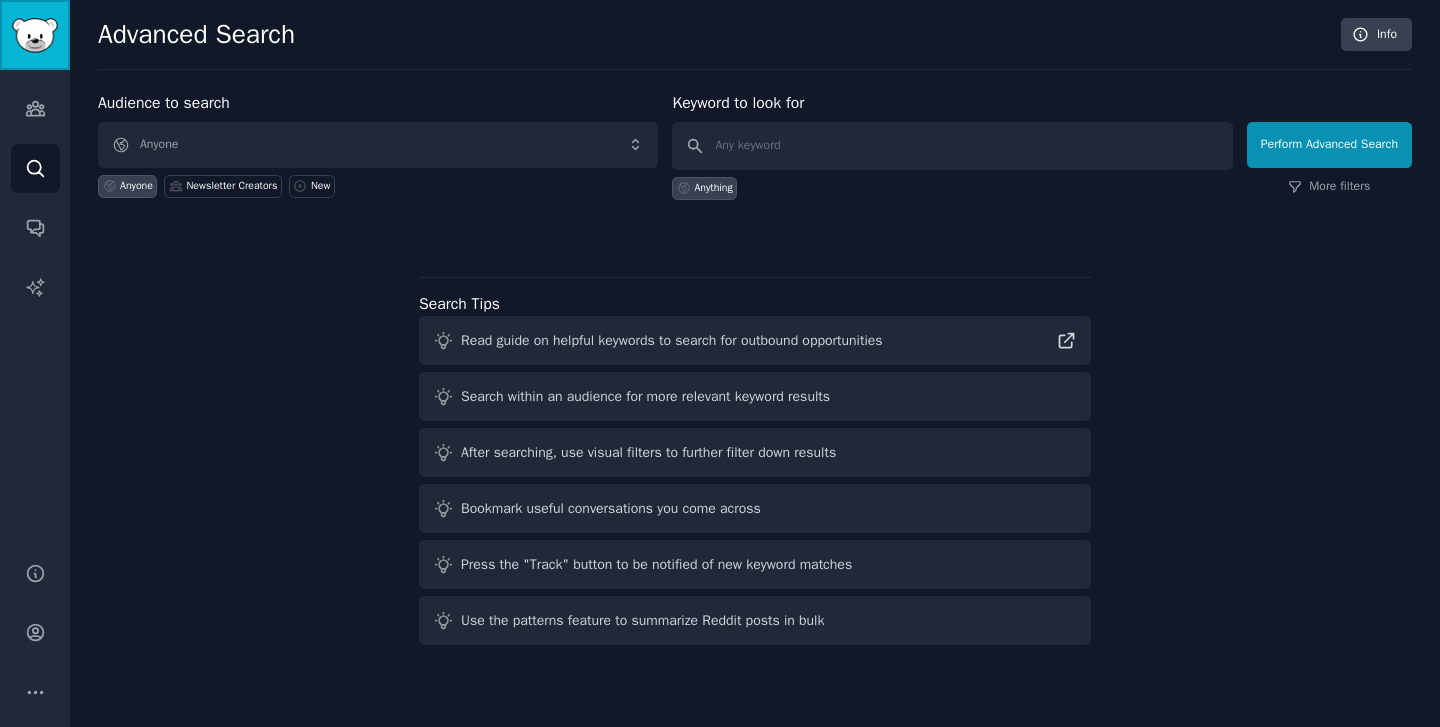 click at bounding box center (35, 35) 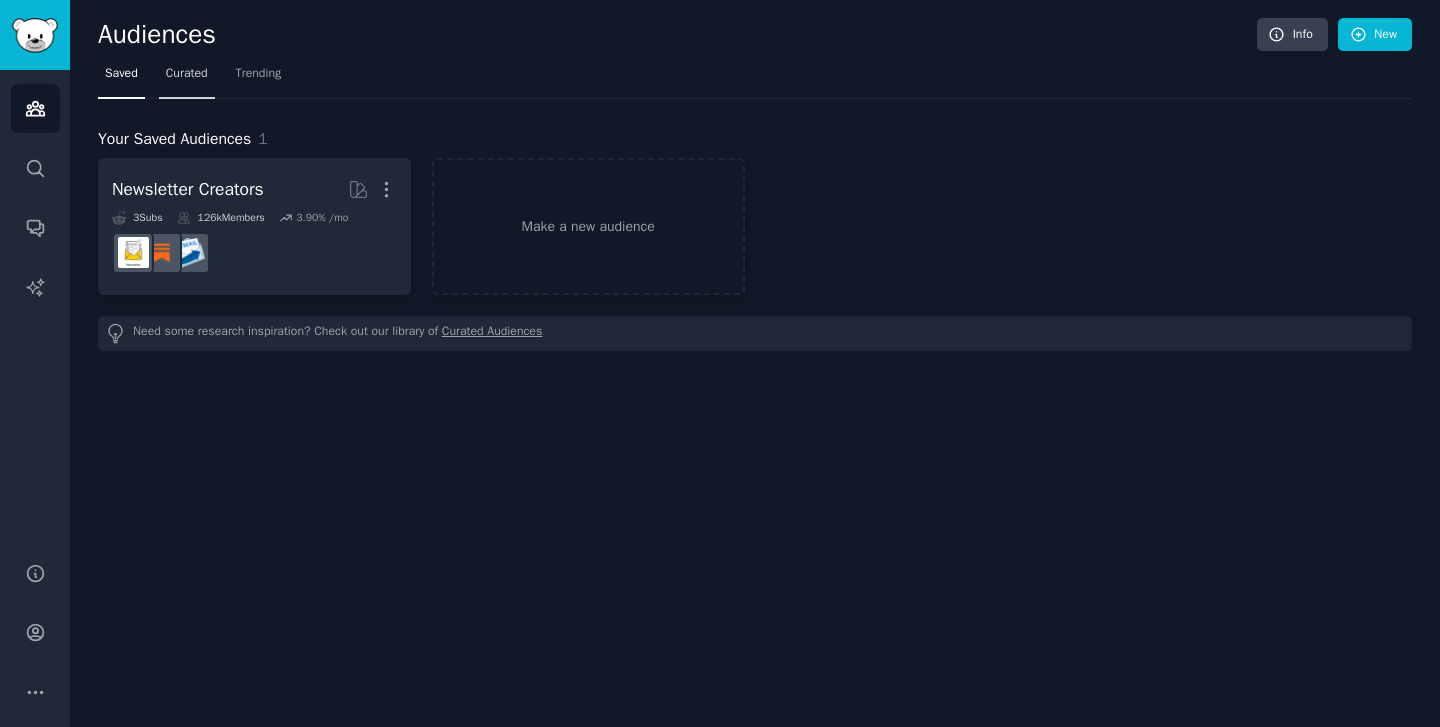 click on "Curated" at bounding box center [187, 74] 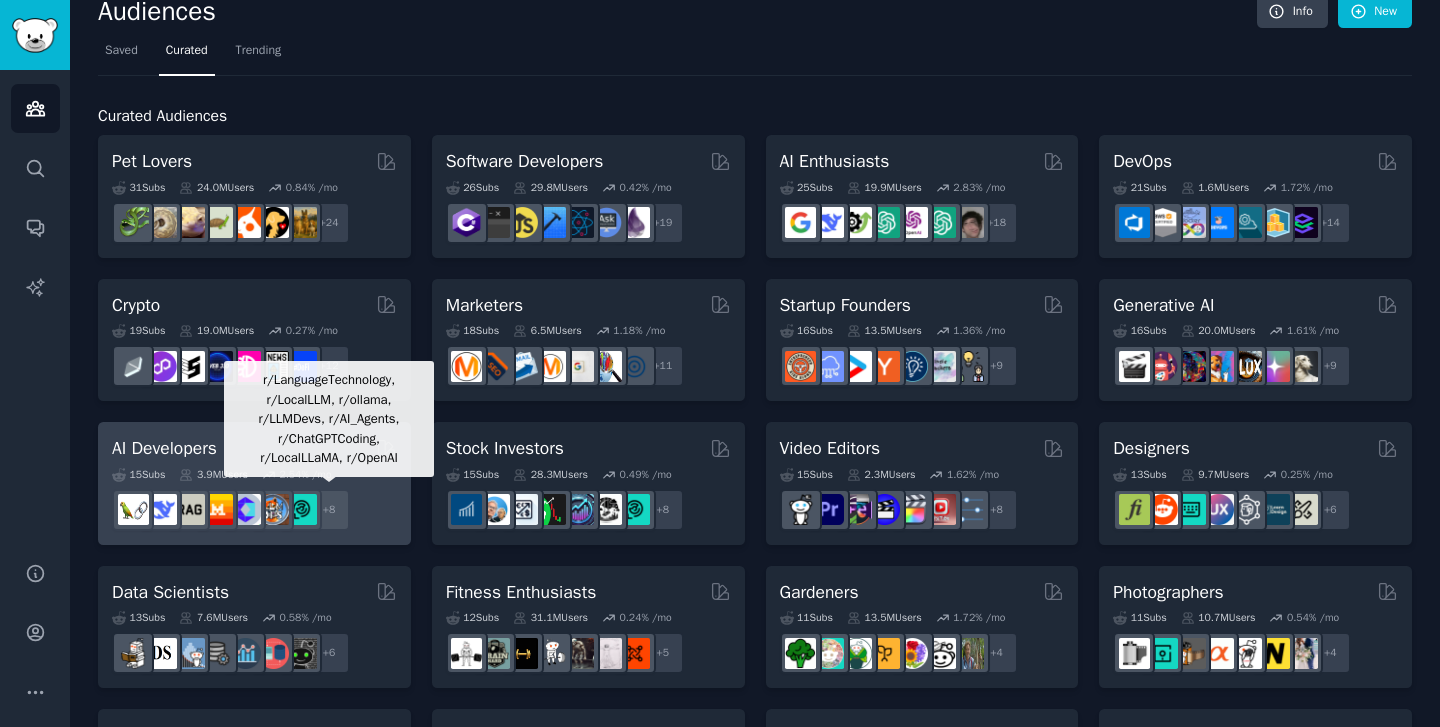 scroll, scrollTop: 41, scrollLeft: 0, axis: vertical 